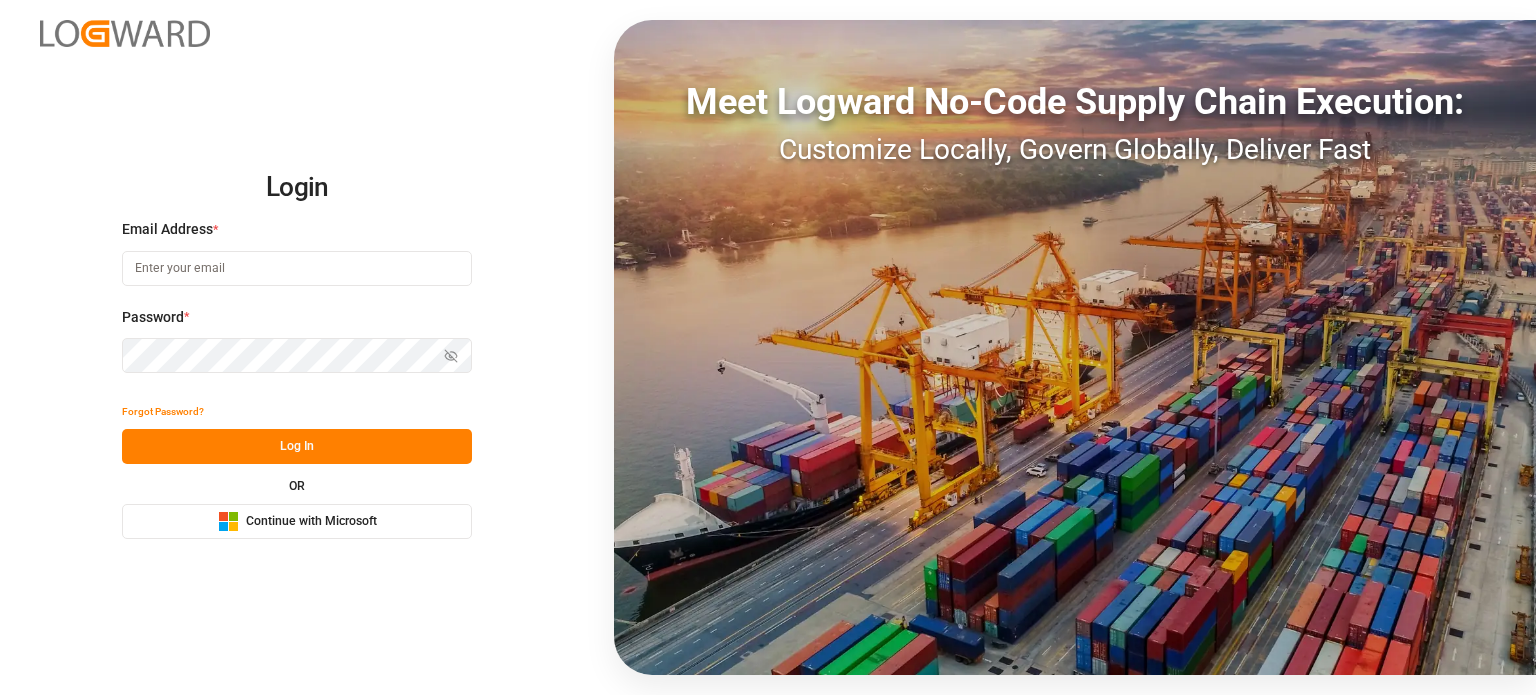 scroll, scrollTop: 0, scrollLeft: 0, axis: both 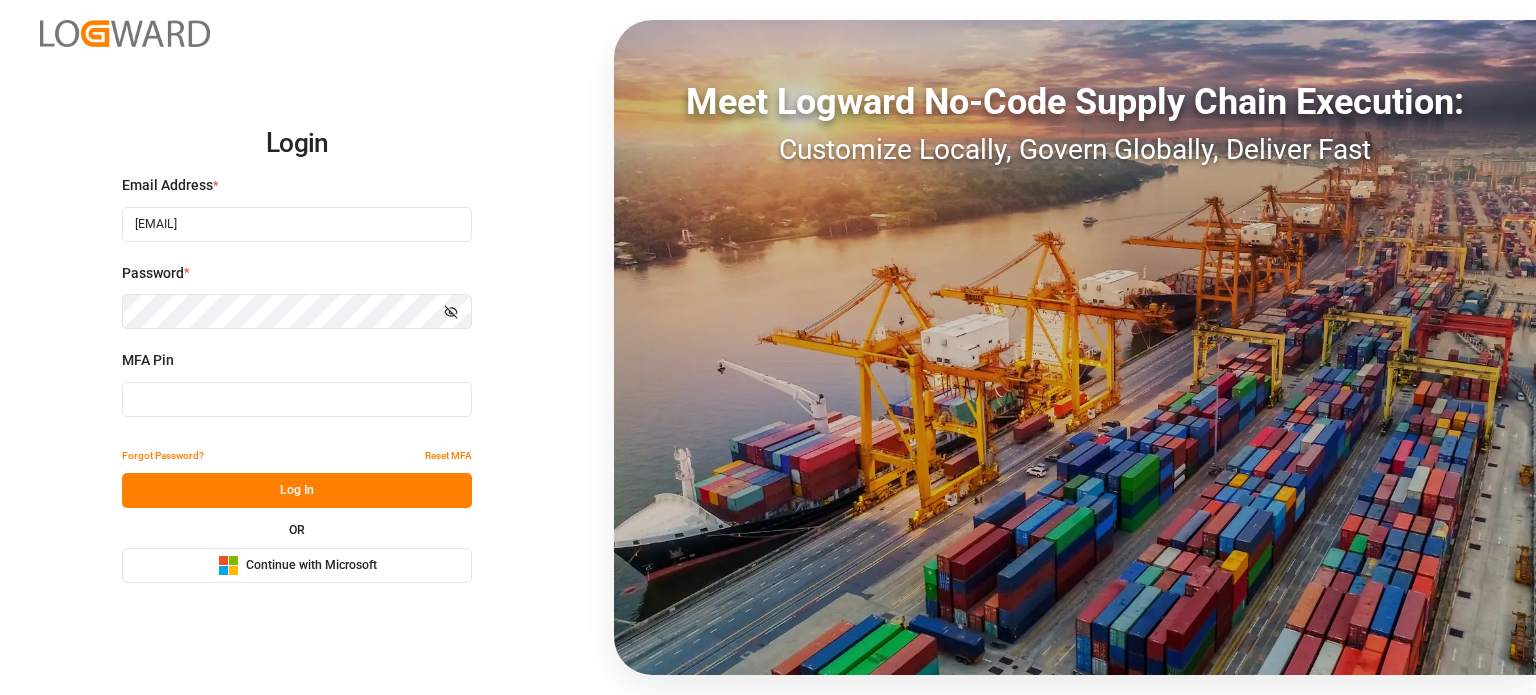 type on "865025" 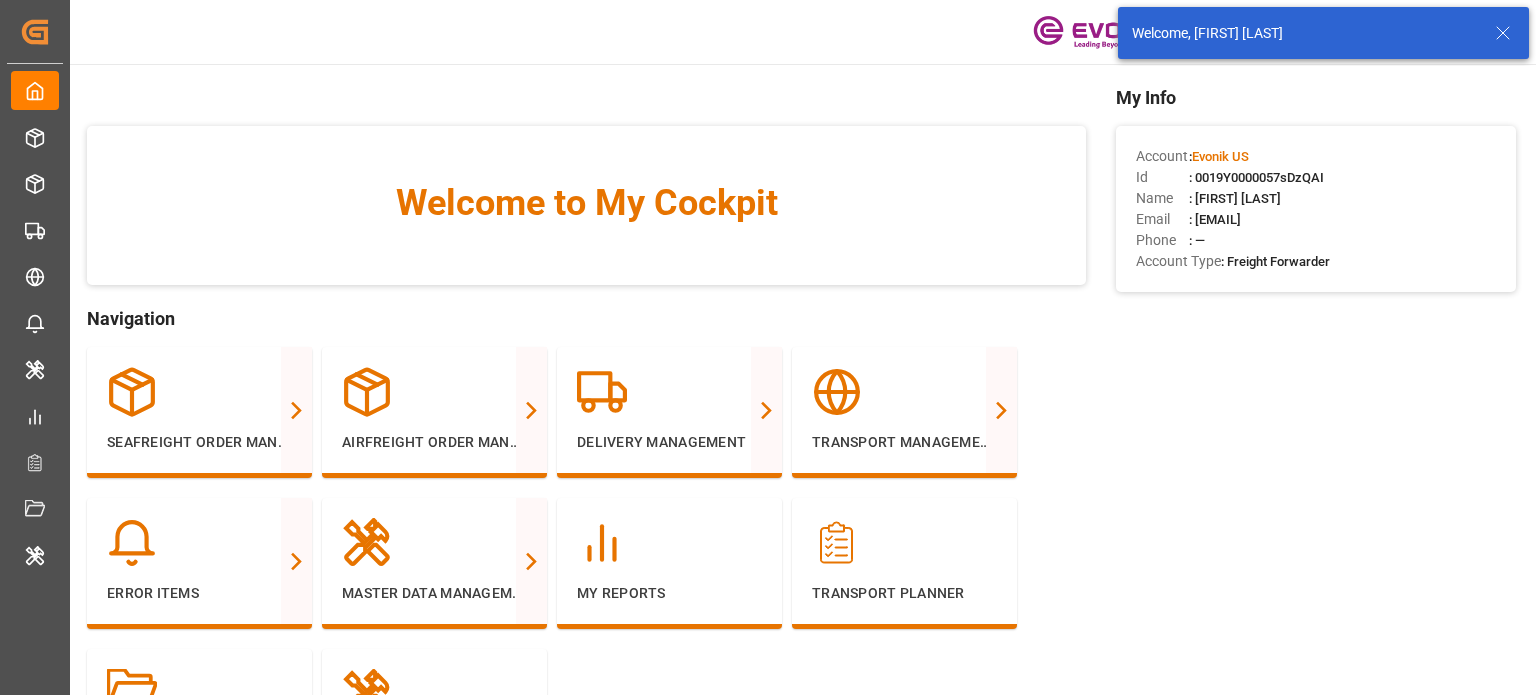 click 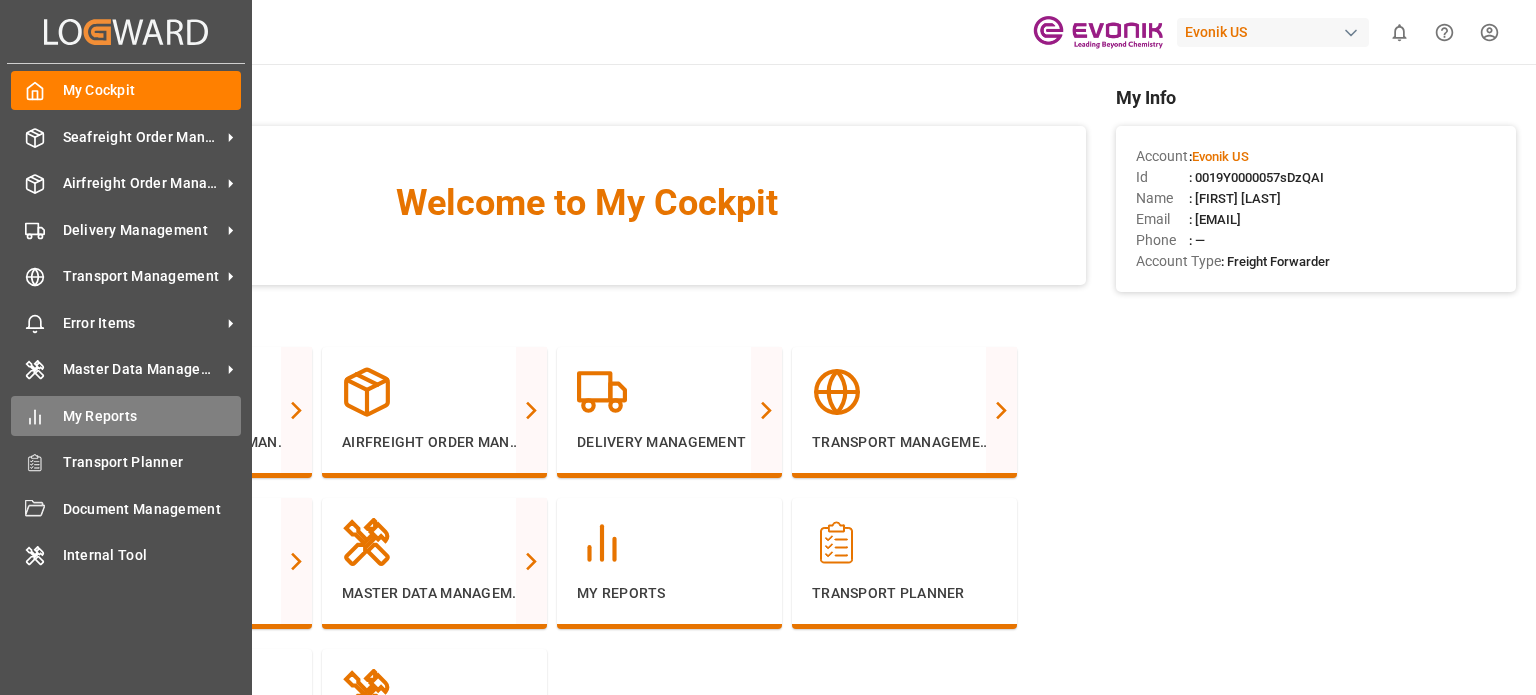 click on "My Reports My Reports" at bounding box center [126, 415] 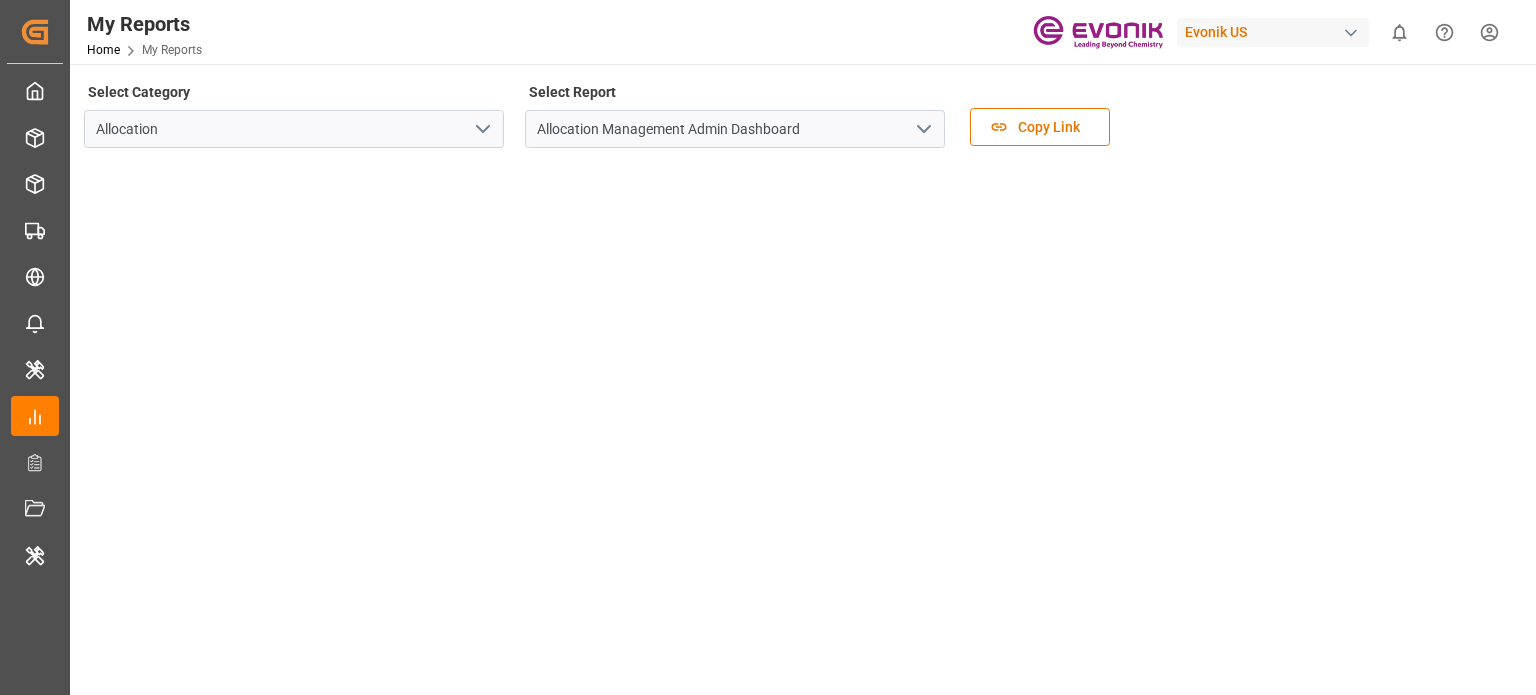 click 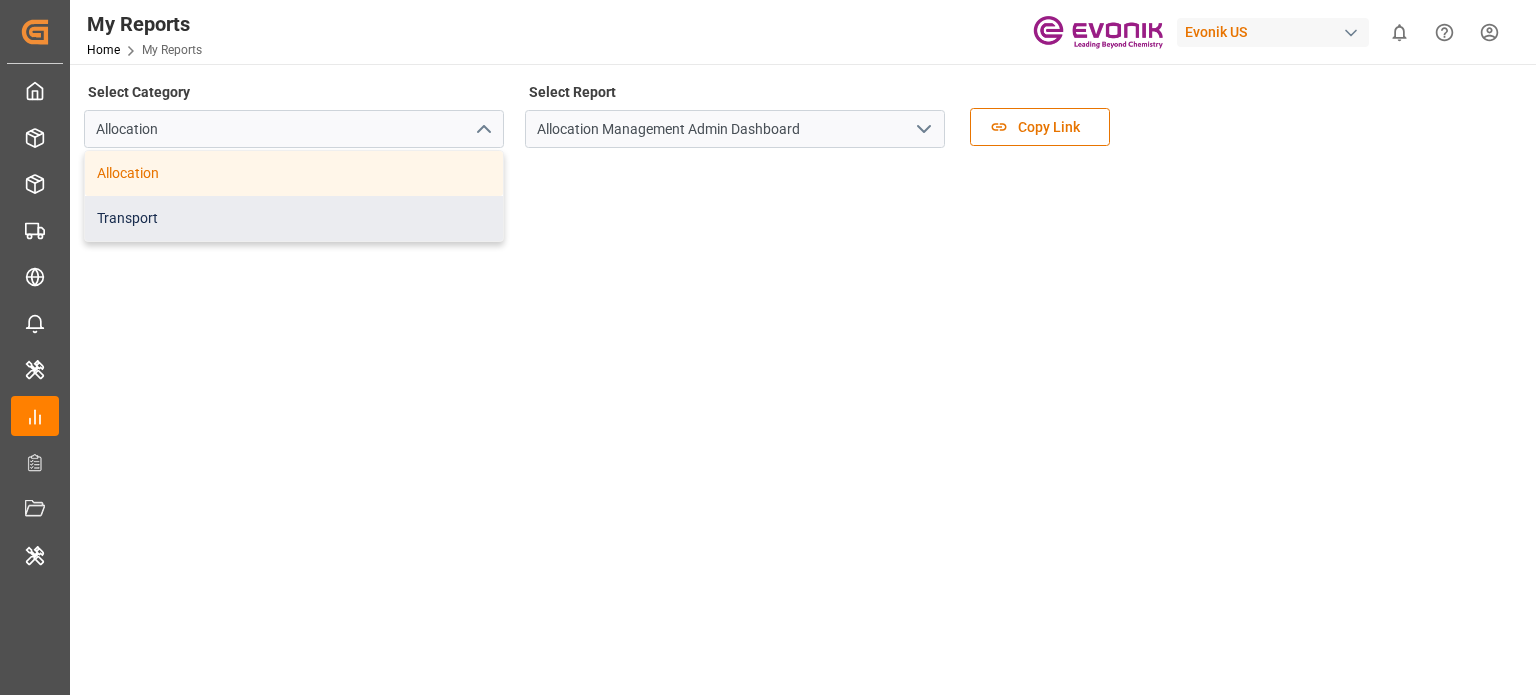 click on "Transport" at bounding box center [294, 218] 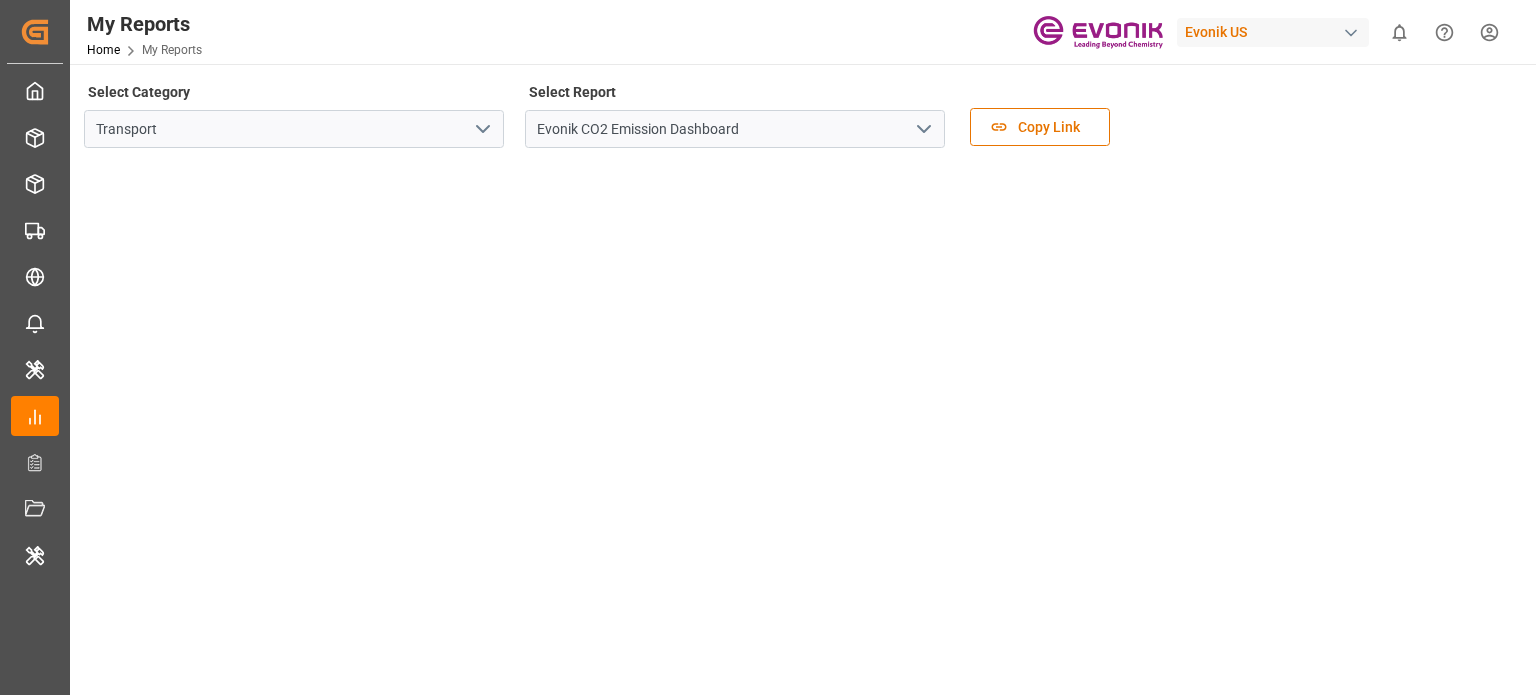 click 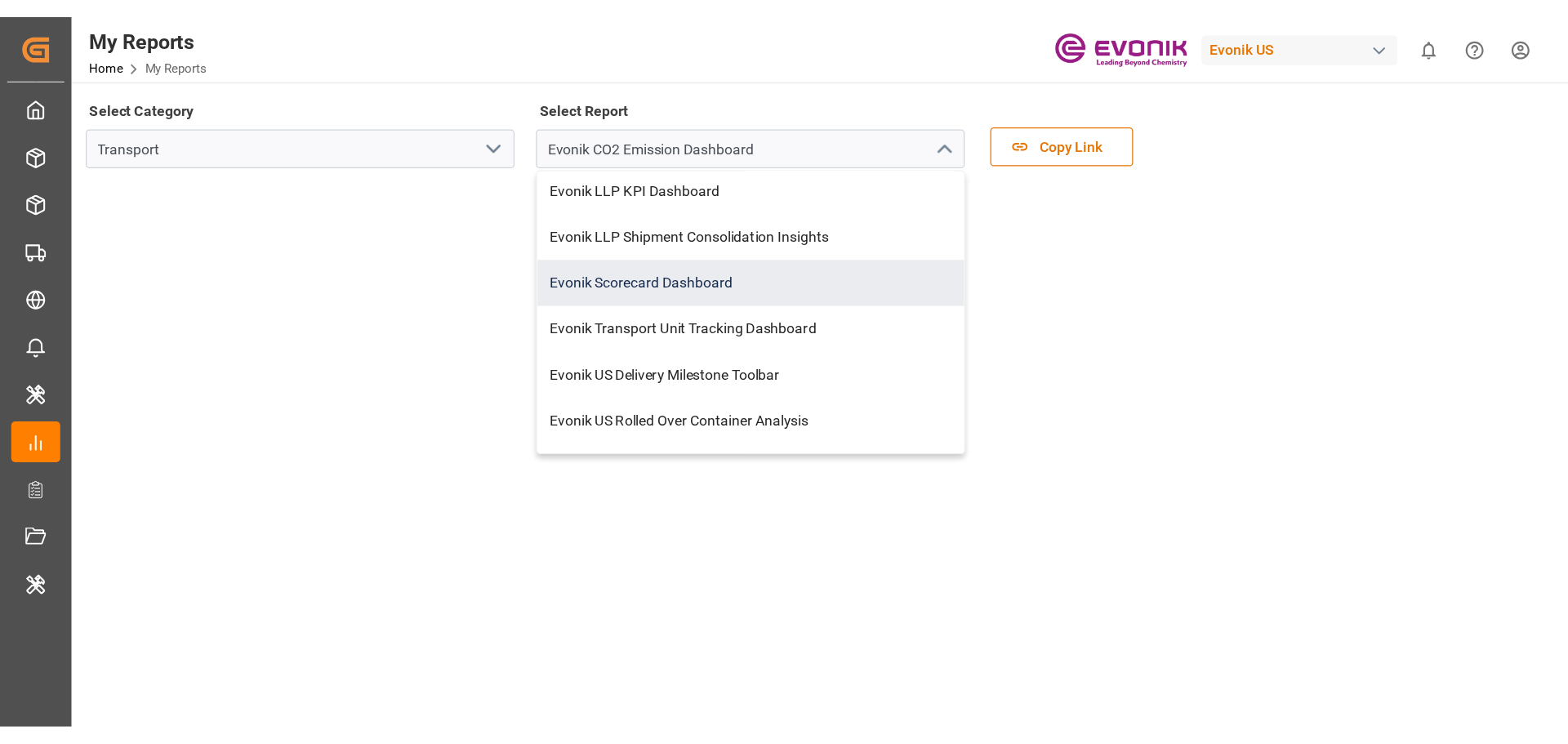 scroll, scrollTop: 105, scrollLeft: 0, axis: vertical 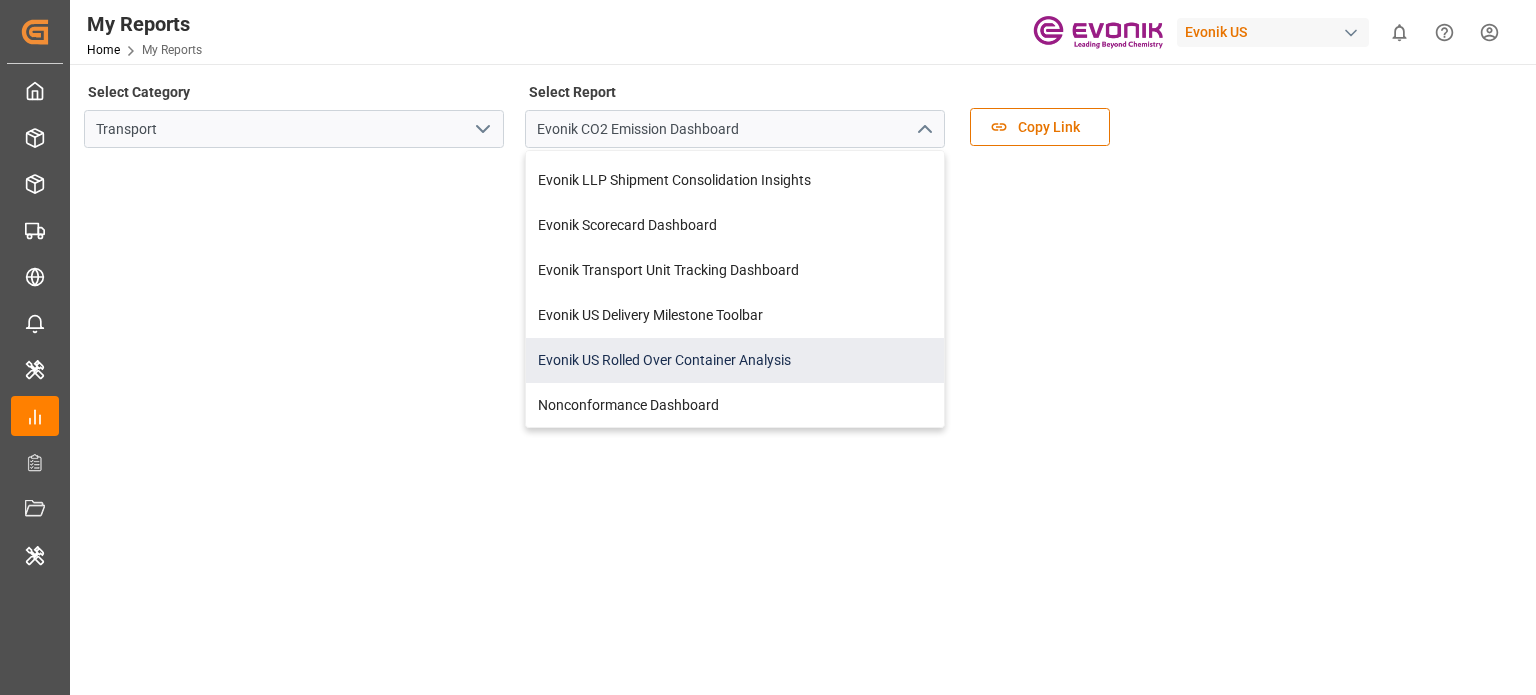click on "Evonik US Rolled Over Container Analysis" at bounding box center (735, 360) 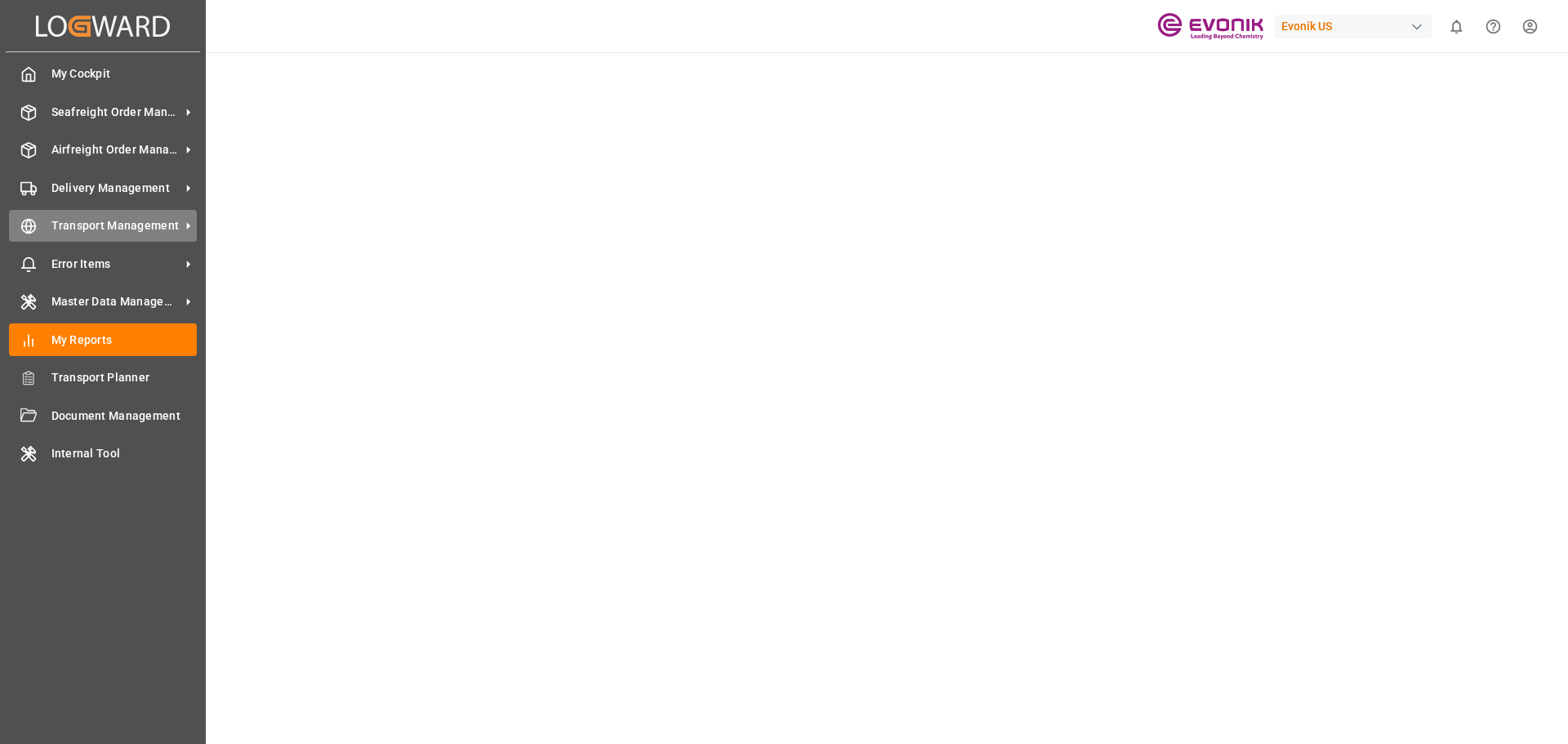 scroll, scrollTop: 490, scrollLeft: 0, axis: vertical 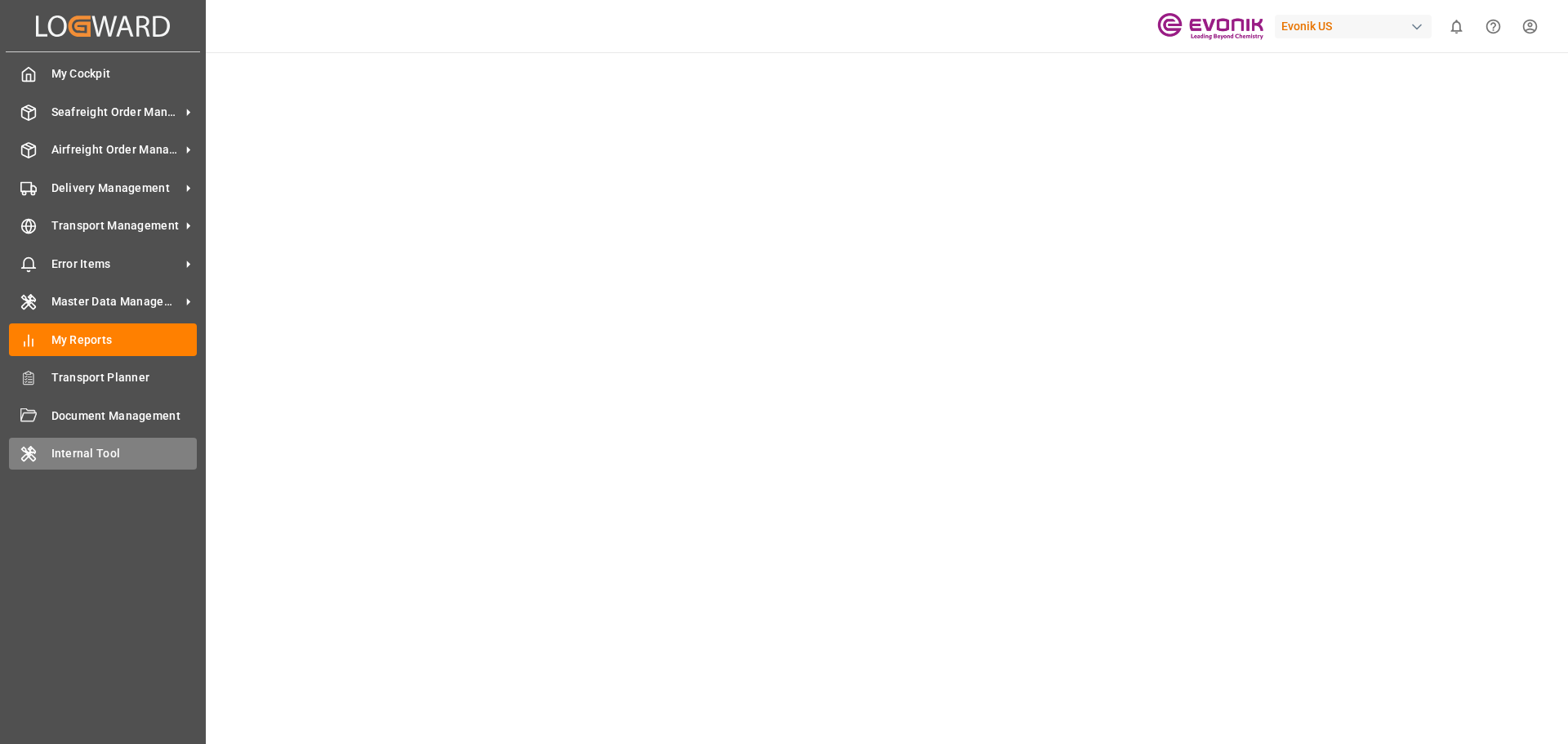 click on "Internal Tool" at bounding box center (124, 453) 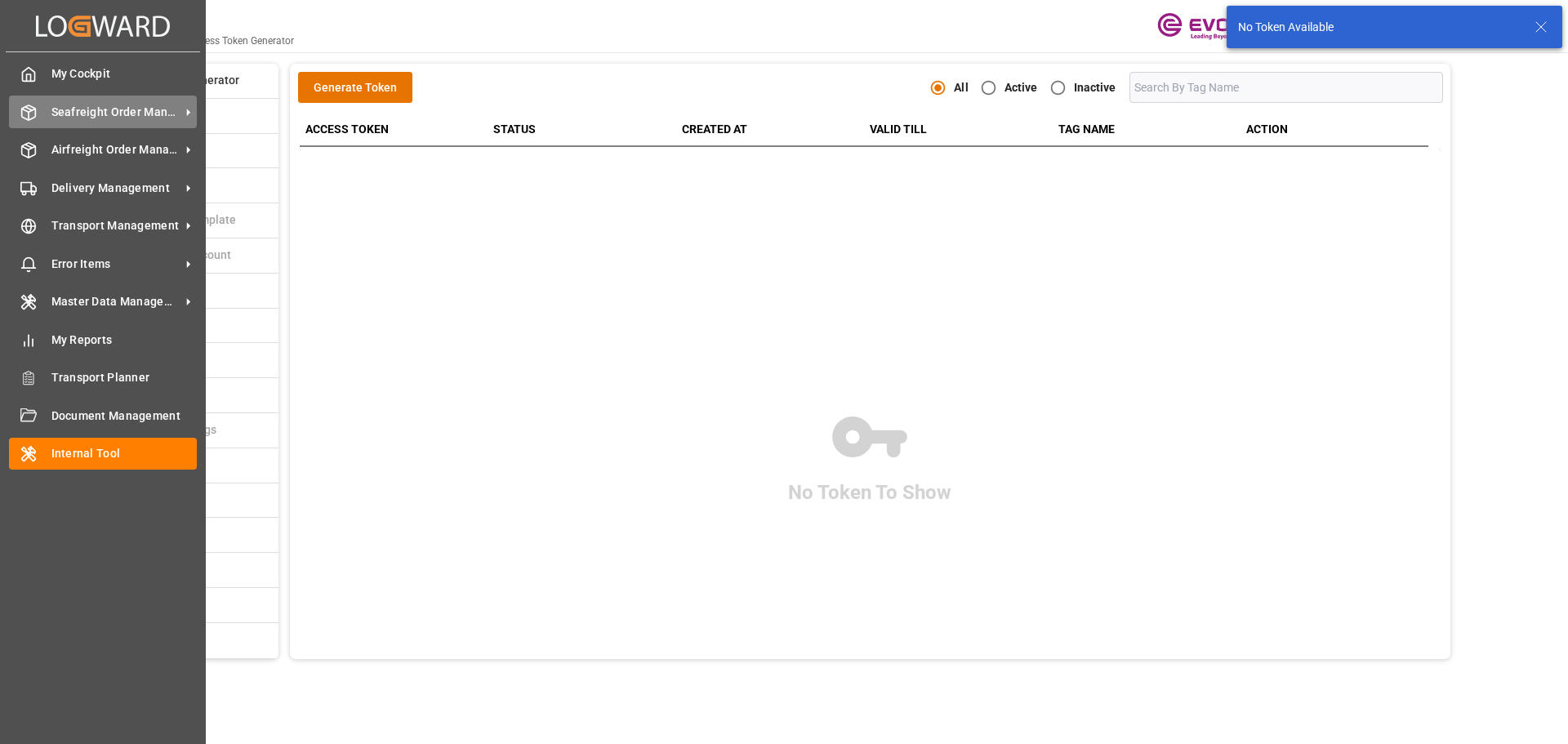 click on "Seafreight Order Management" at bounding box center [116, 112] 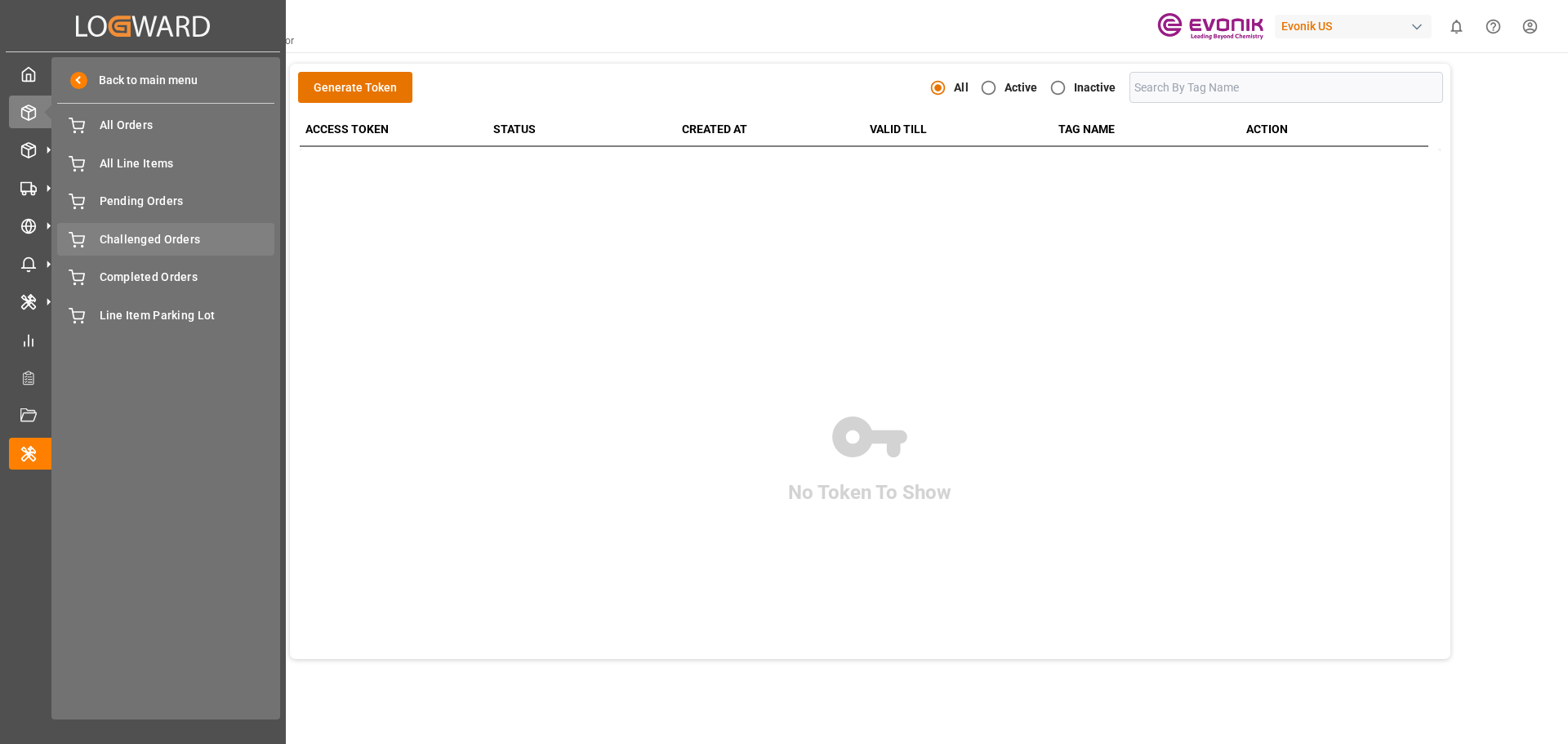 click on "Challenged Orders" at bounding box center (187, 239) 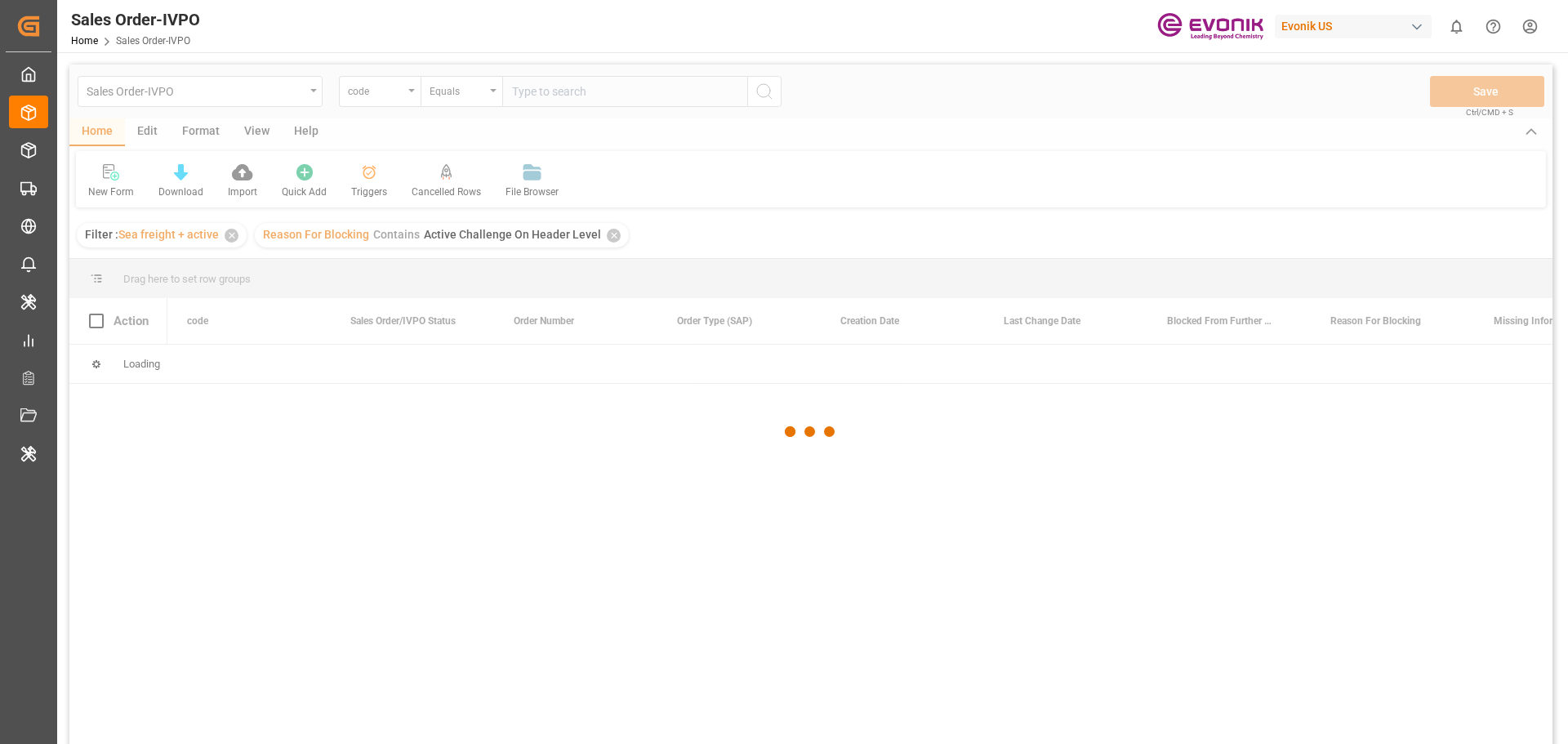 click at bounding box center [811, 431] 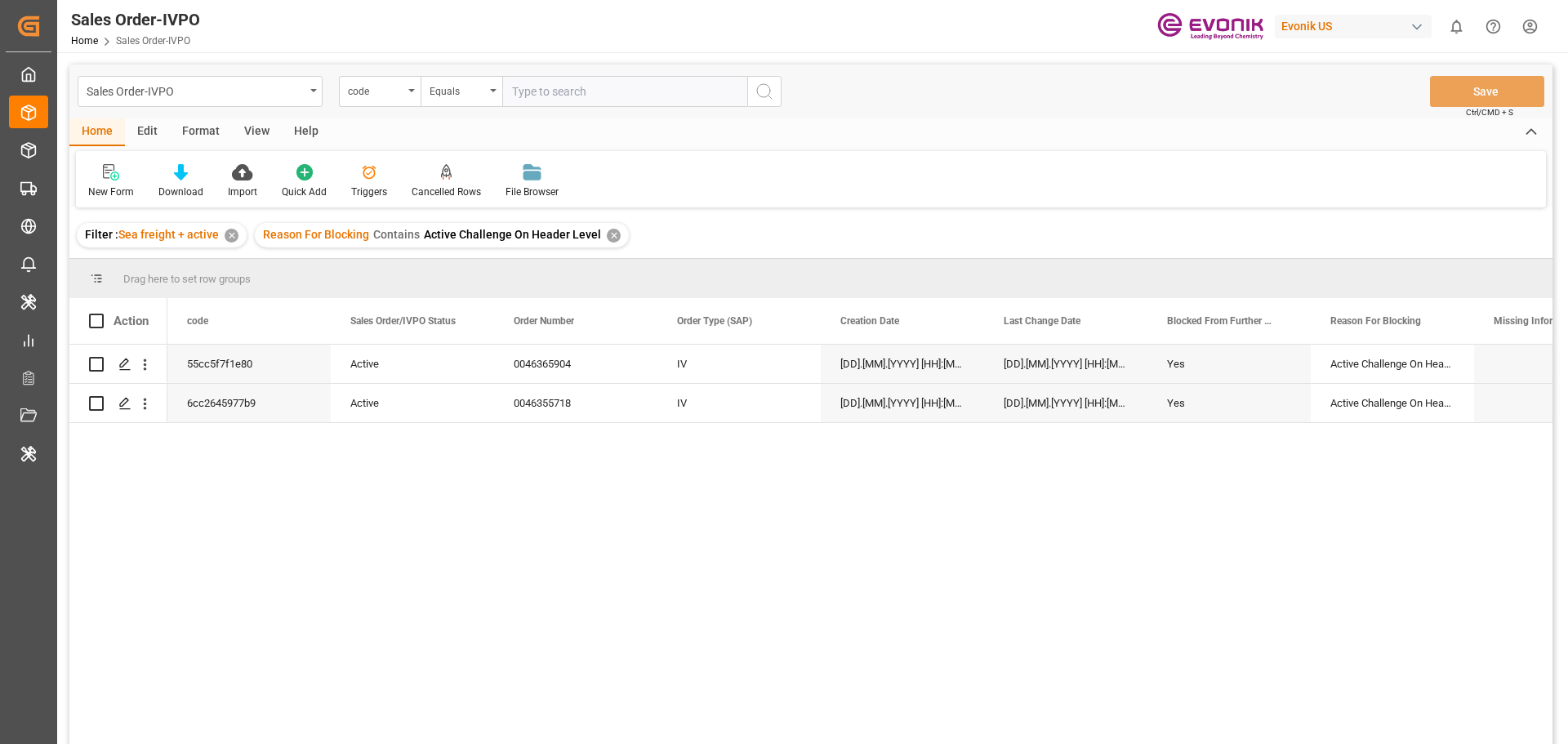 click on "Sales Order-IVPO" at bounding box center [195, 90] 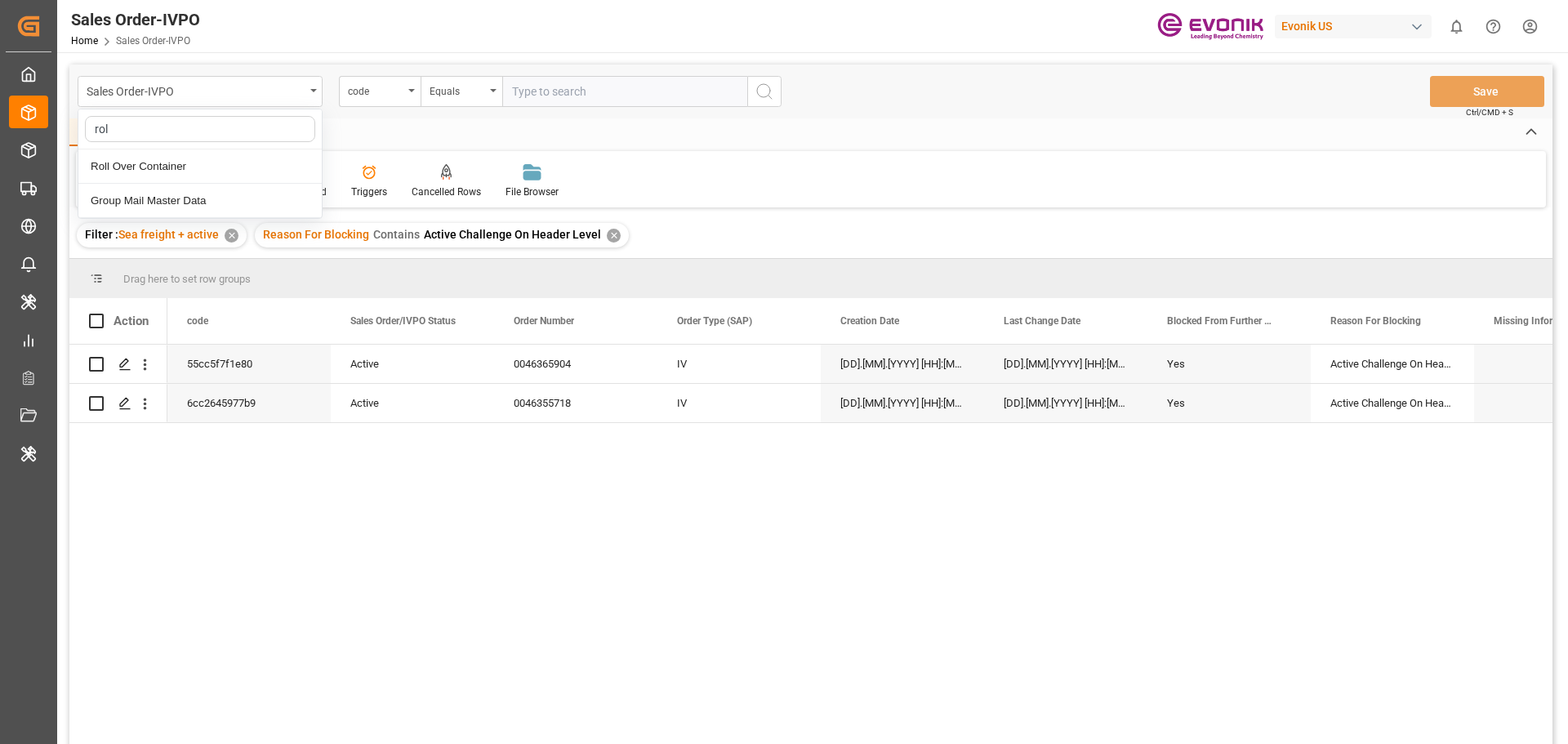 type on "roll" 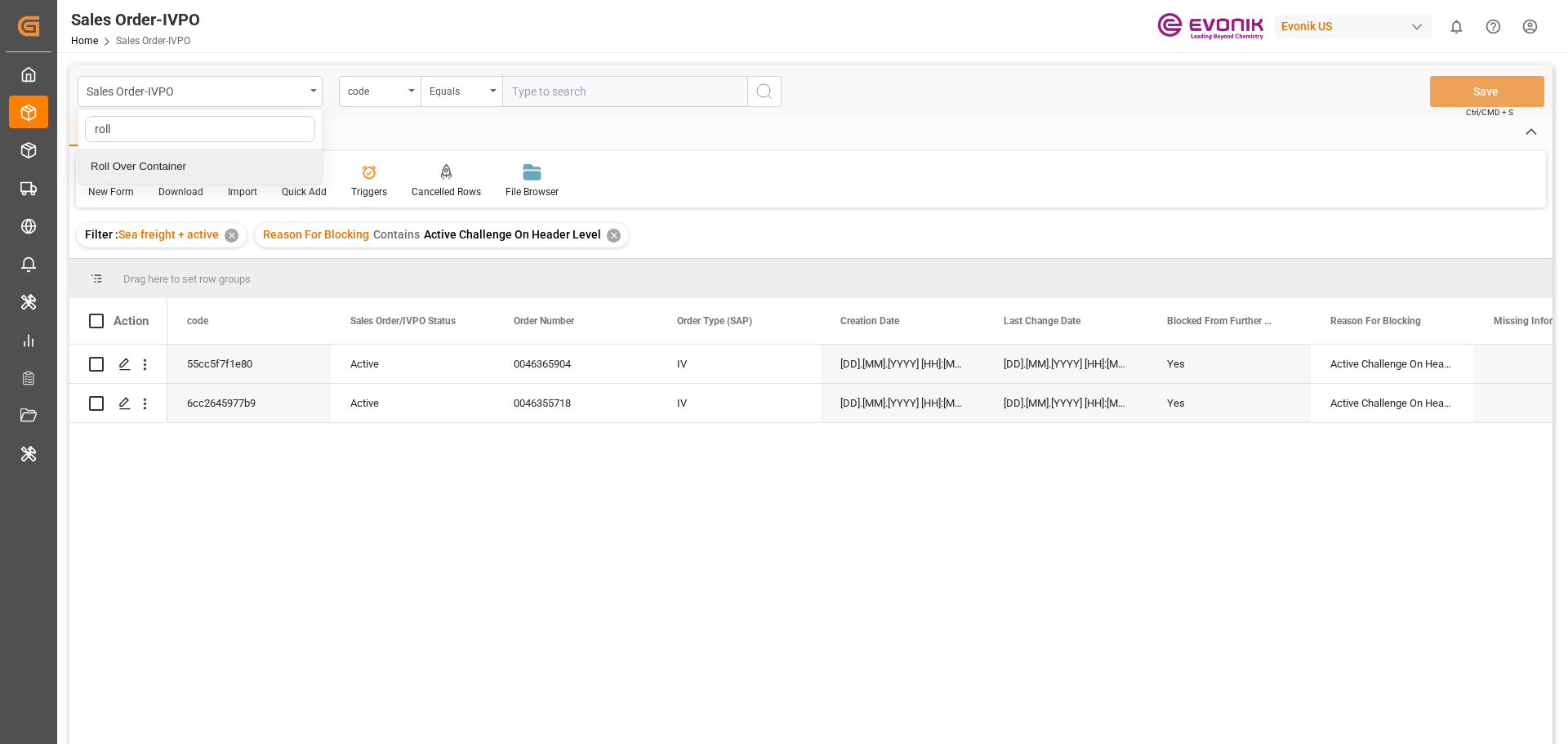 click on "Roll Over Container" at bounding box center [200, 167] 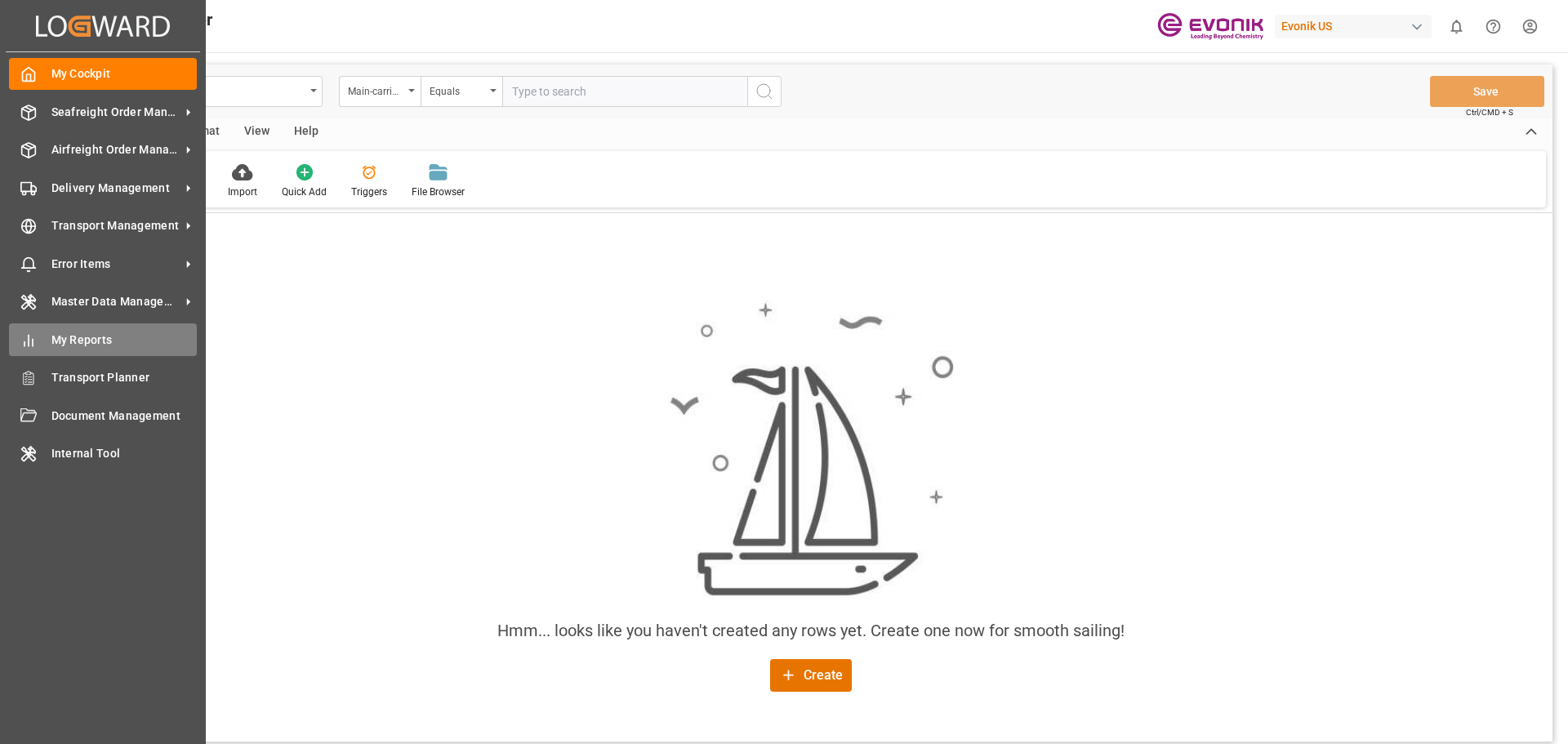 click on "My Reports My Reports" at bounding box center (103, 339) 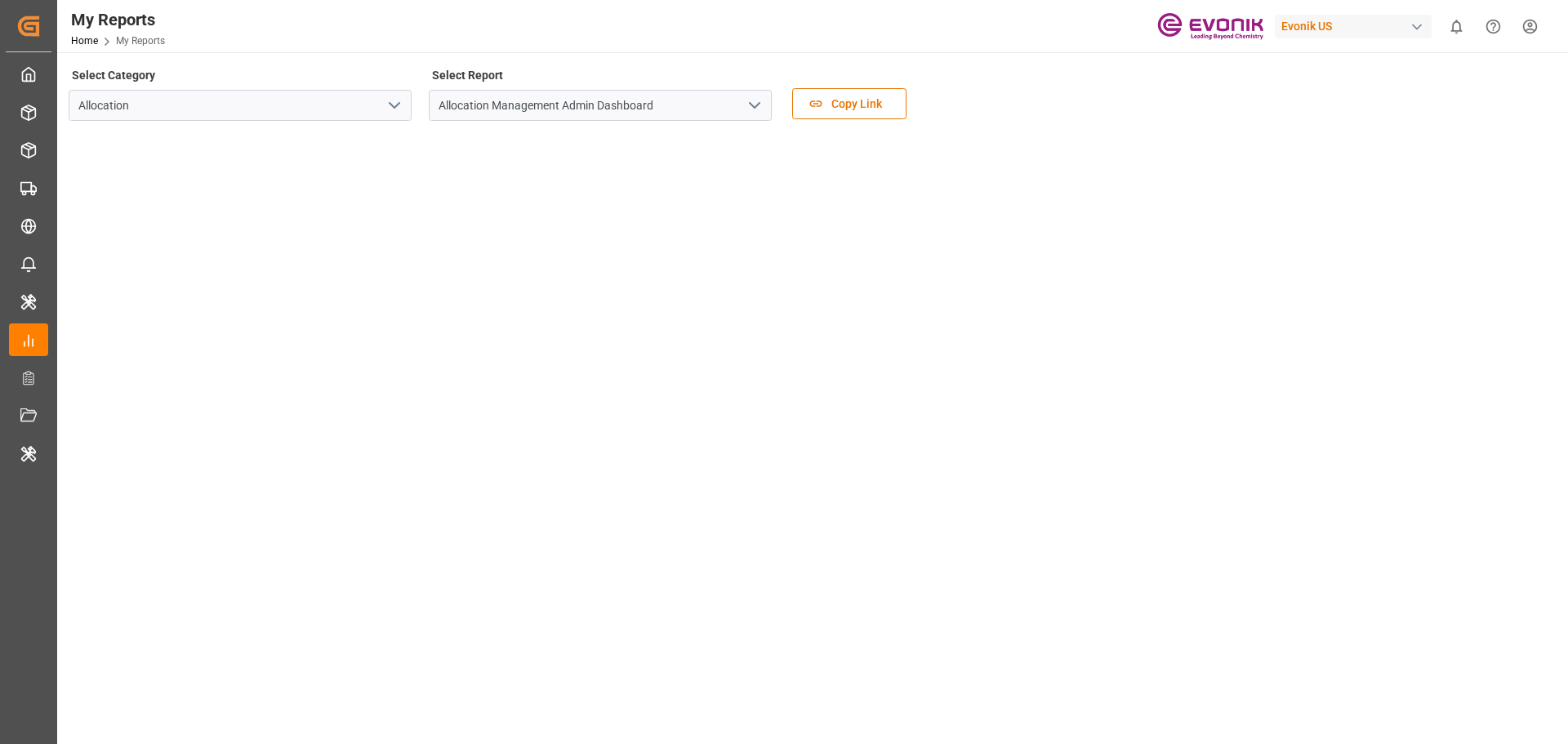 click 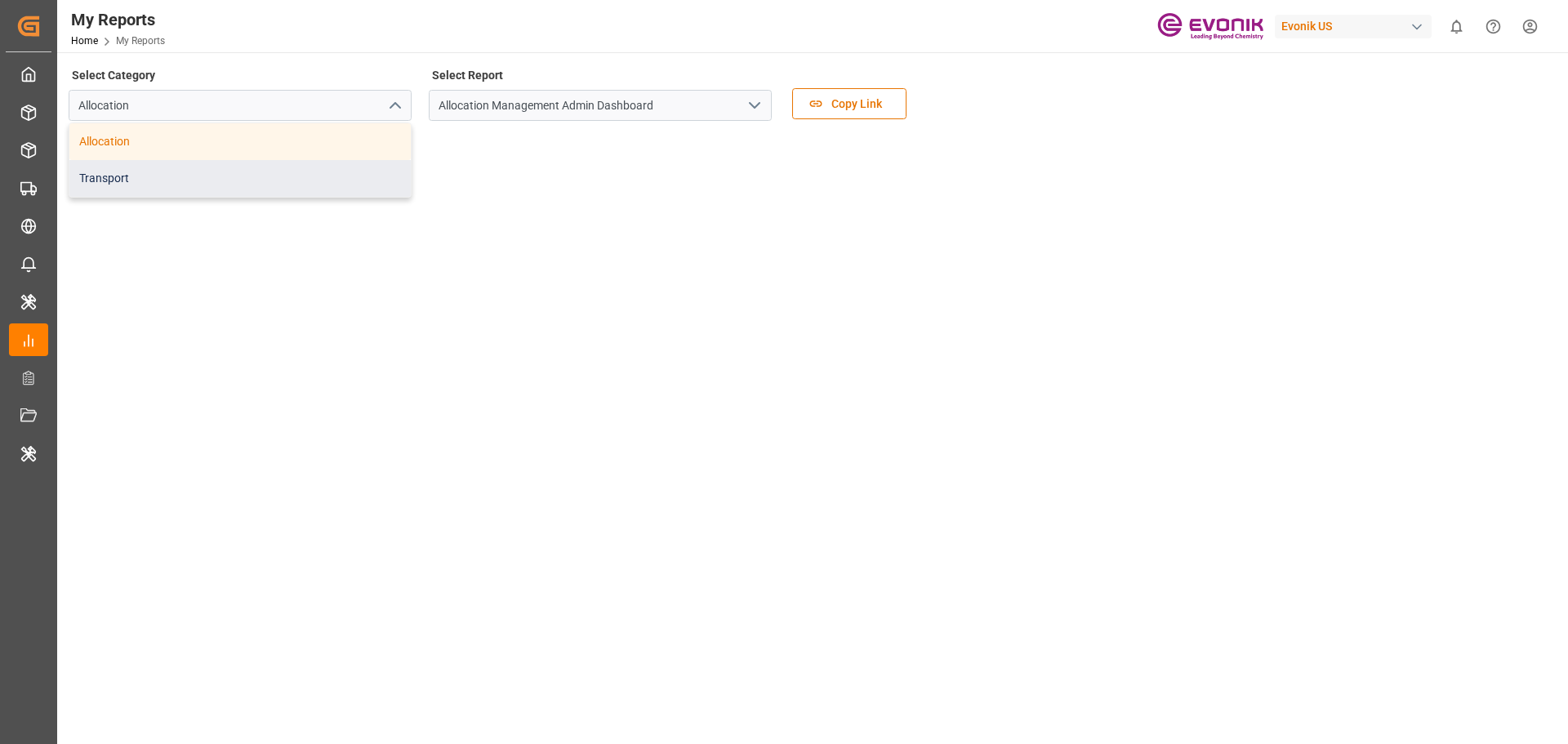 click on "Transport" at bounding box center [240, 178] 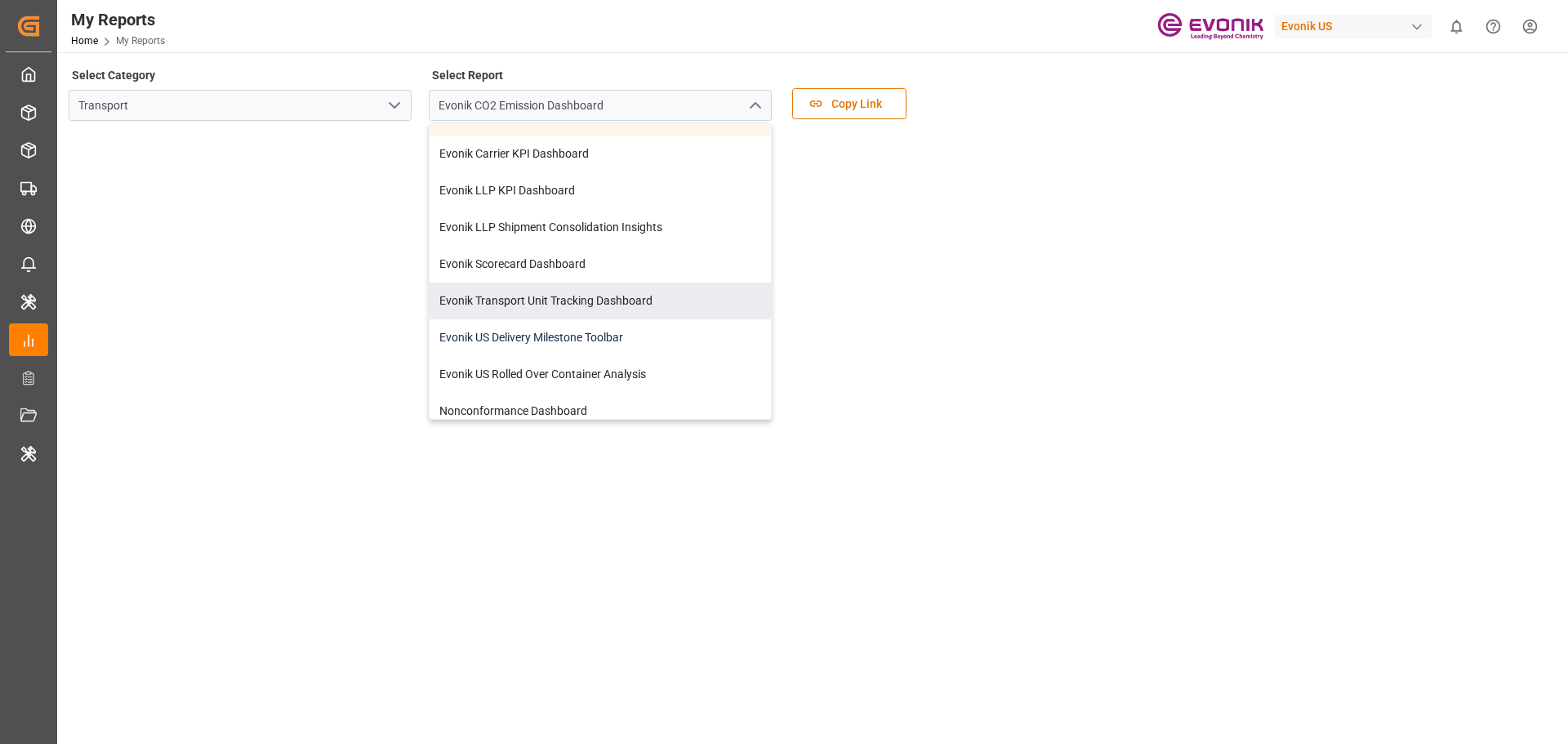 scroll, scrollTop: 35, scrollLeft: 0, axis: vertical 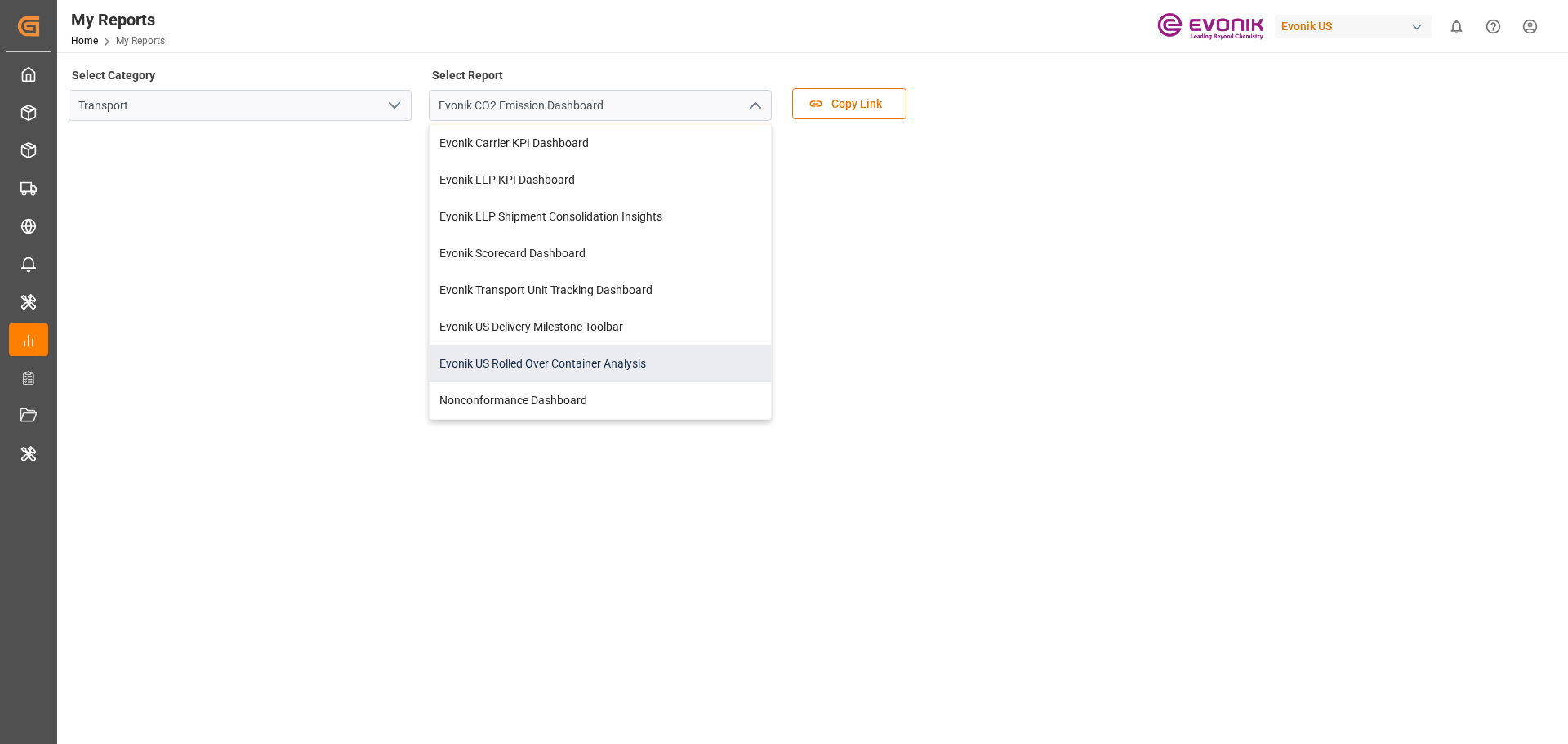 click on "Evonik US Rolled Over Container Analysis" at bounding box center [600, 363] 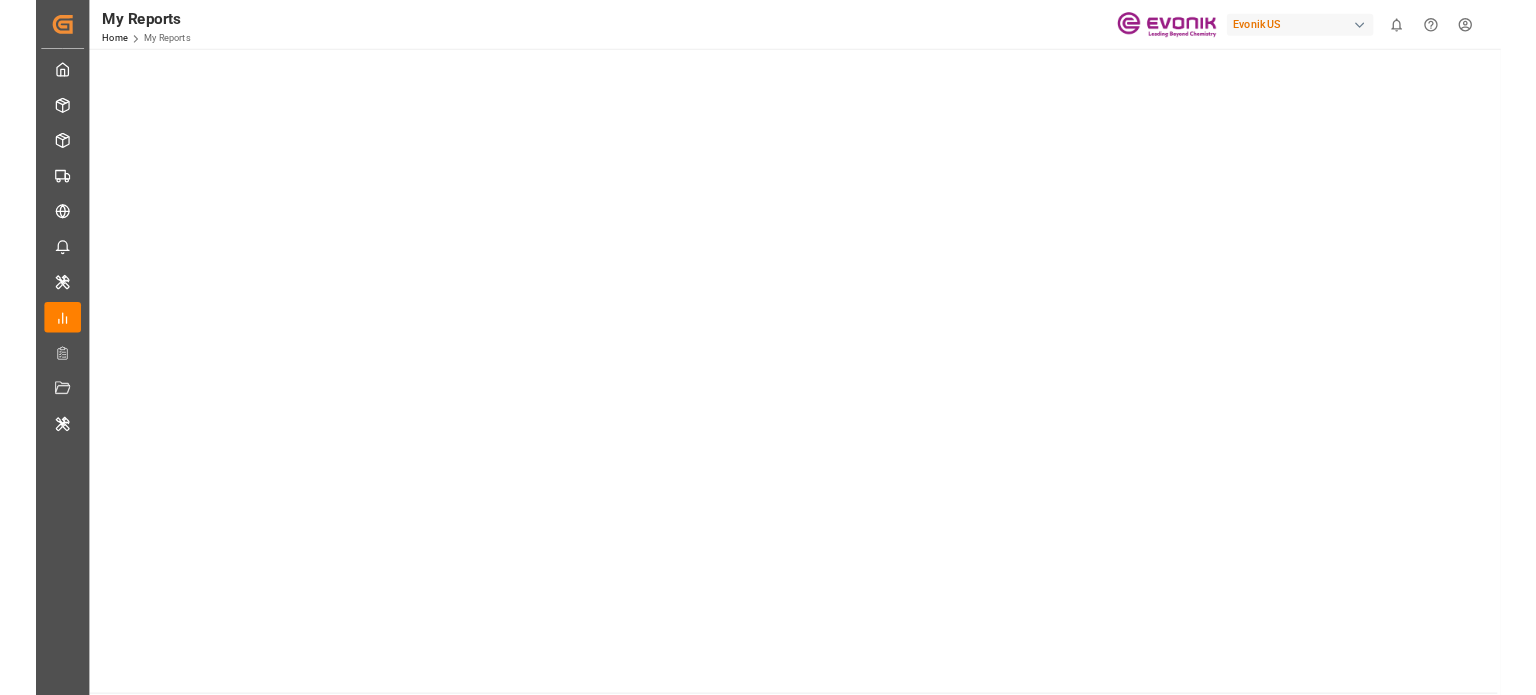 scroll, scrollTop: 725, scrollLeft: 0, axis: vertical 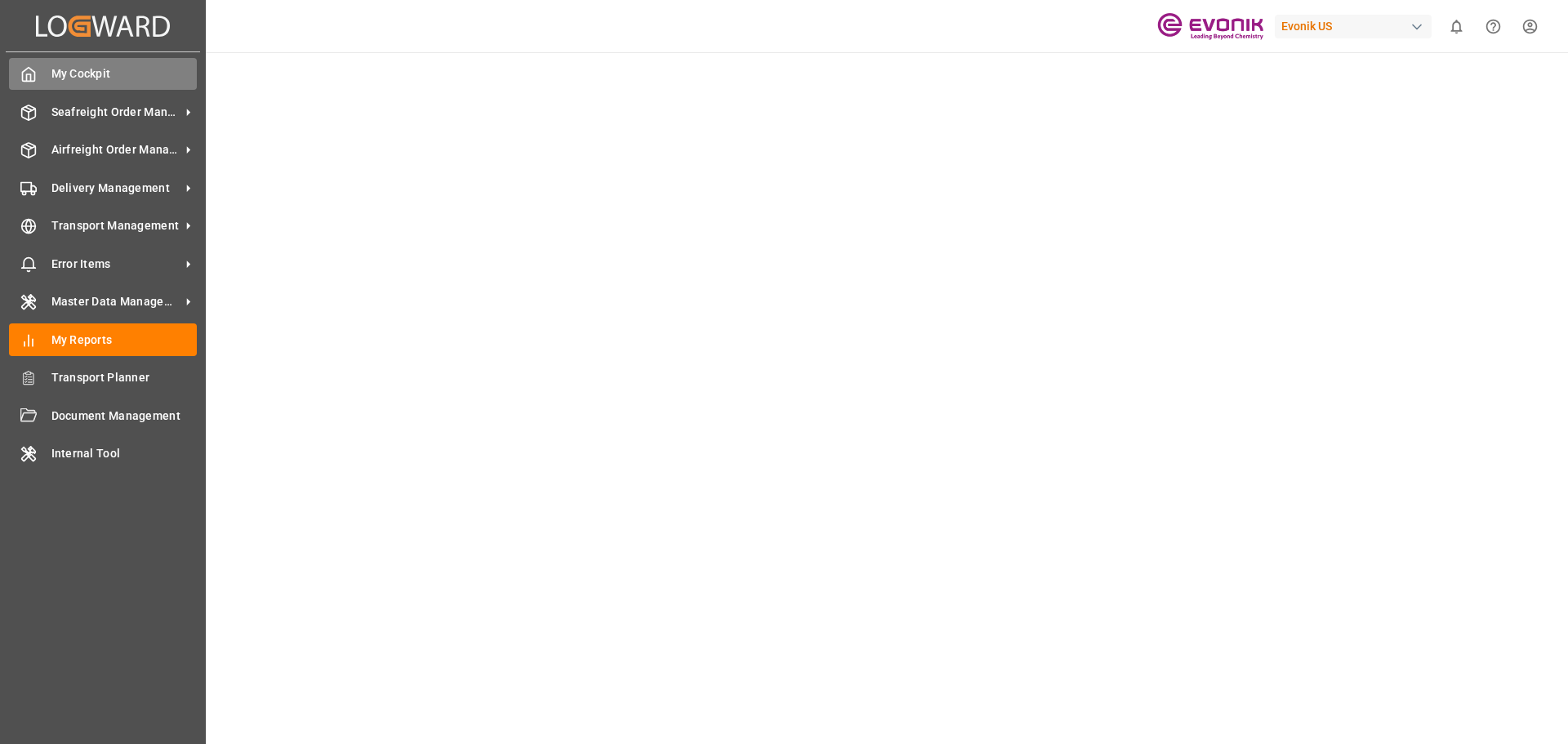 click on "My Cockpit My Cockpit" at bounding box center [103, 74] 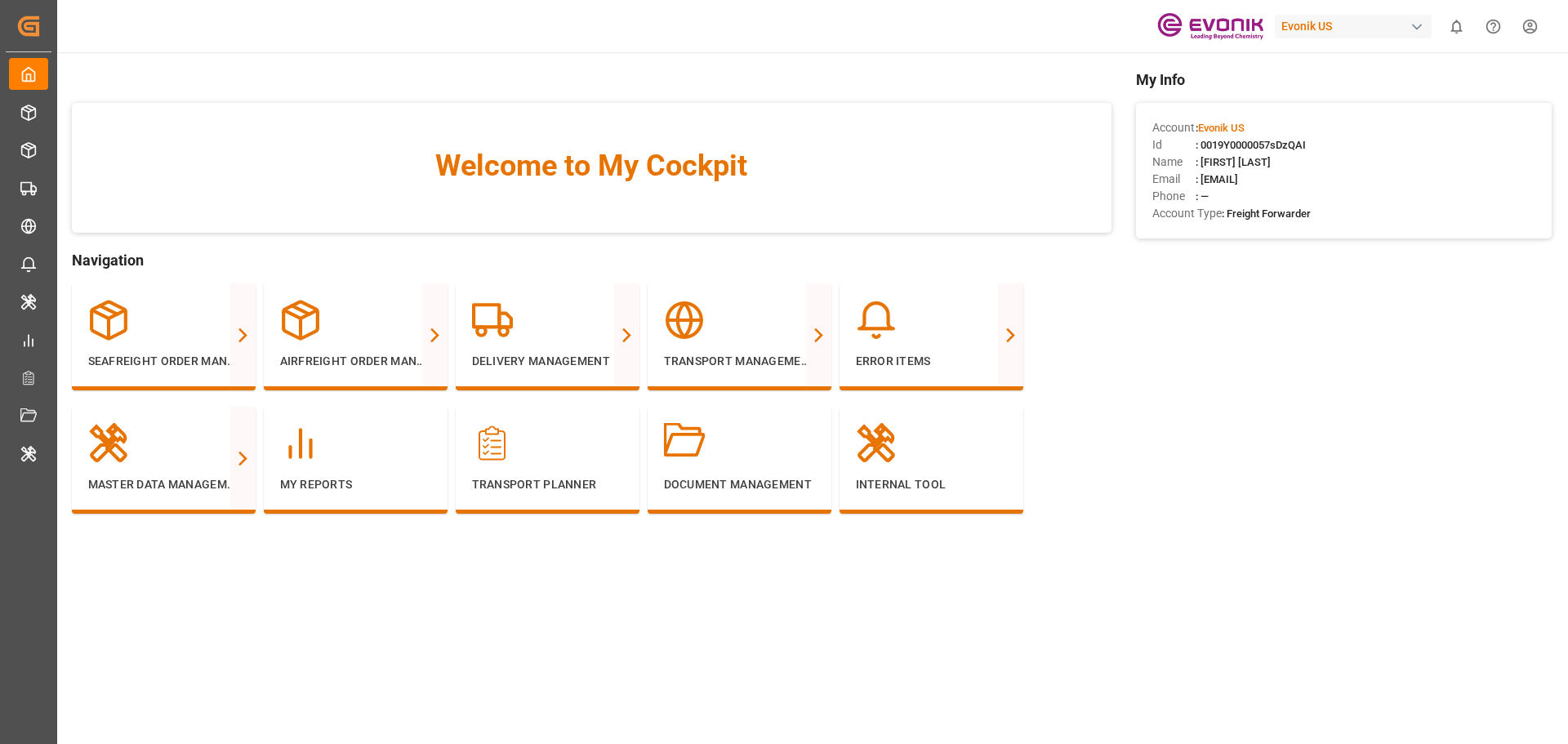 click on "Welcome to My Cockpit Navigation Seafreight Order Management All Orders All Line Items Pending Orders Challenged Orders Completed Orders Line Item Parking Lot Airfreight Order Management All Orders All Line Items Pending Orders Challenged Orders Completed Orders Line Item Parking Lot Delivery Management All Deliveries Assigned Deliveries Unassigned Deliveries Transport Management All Shipments All Transport Units Pending Bookings Missing Booking Confirmation Pending Drayage Bookings Missing Drayage Confirmation Preleg Missing Reference Pending Mainleg Cost Message Pending Preleg Cost Message Completed shipments Error Items Order Confirmation Error Mainleg Message Error Preleg Message Error Master Data Management Business Unit Shipping Point  License Means Of Transport Mode Of Transport Tax ID Unit Of Measurement Vendor Group Mail My Reports Transport Planner Document Management Internal Tool My Info Account  :  Evonik US Id  : 0019Y0000057sDzQAI Name  : Yeshash Gowda  Email  : yeshash.gowda@logward.com Phone" at bounding box center (812, 410) 